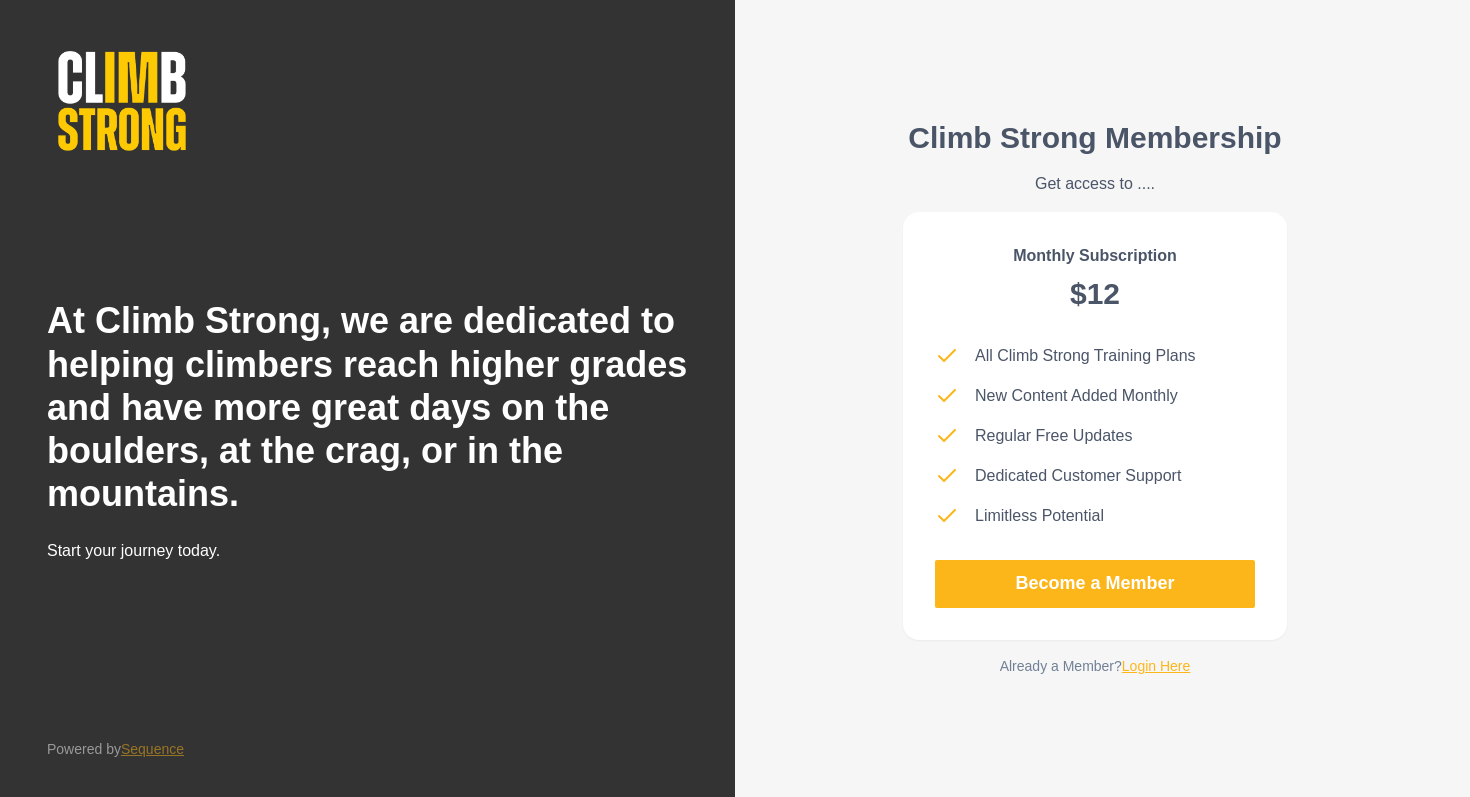 scroll, scrollTop: 0, scrollLeft: 0, axis: both 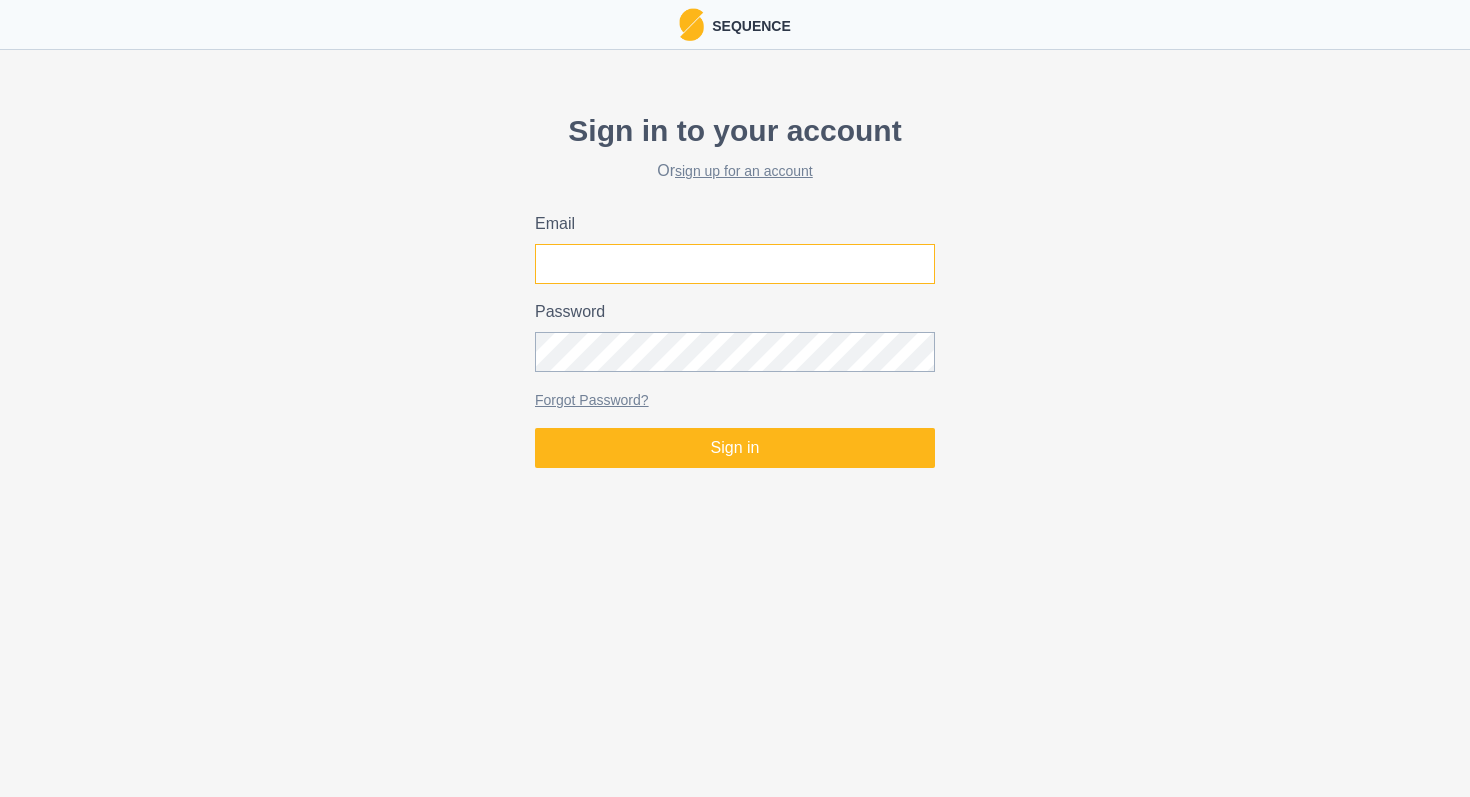 click on "Email" at bounding box center (735, 264) 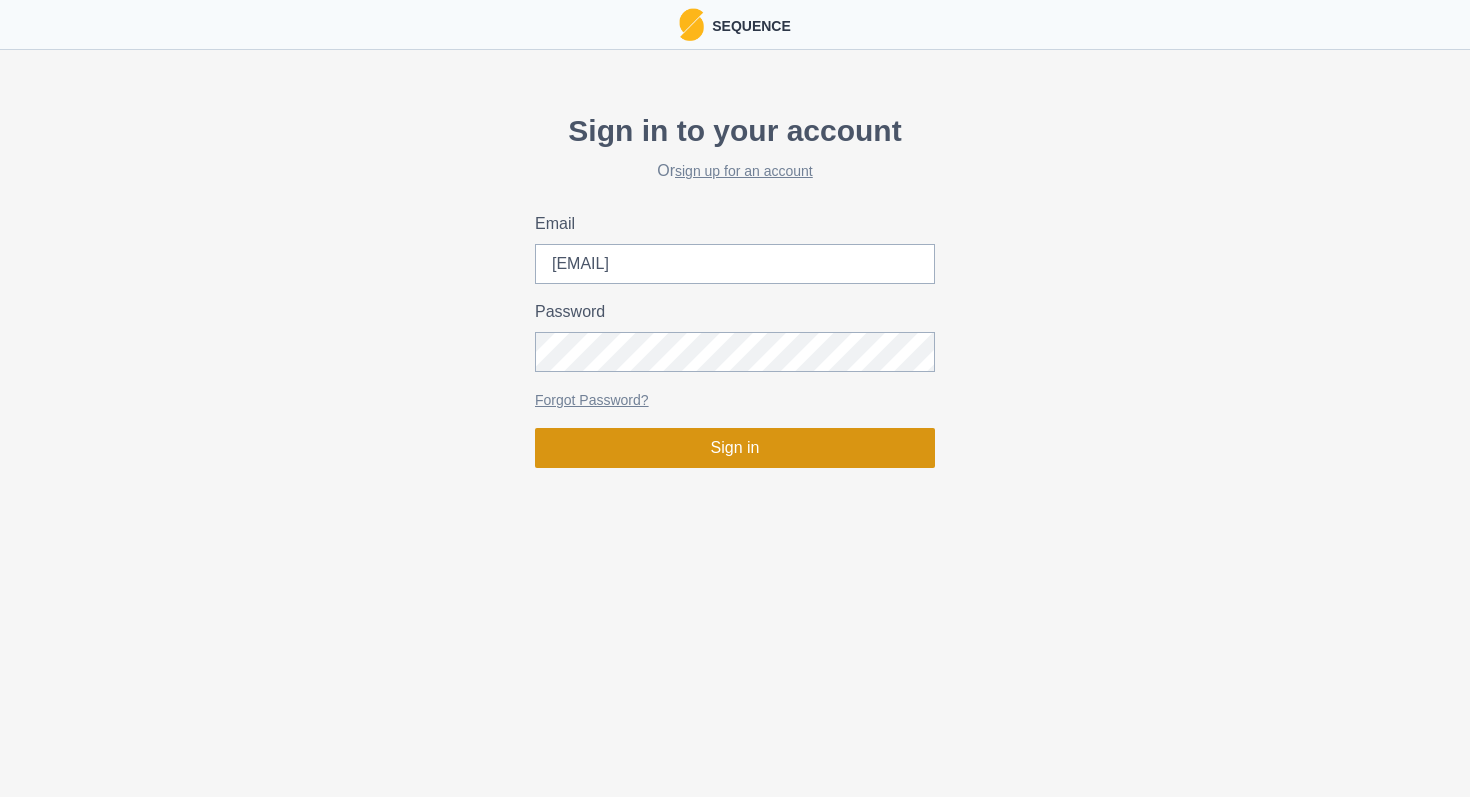 click on "Sign in" at bounding box center (735, 448) 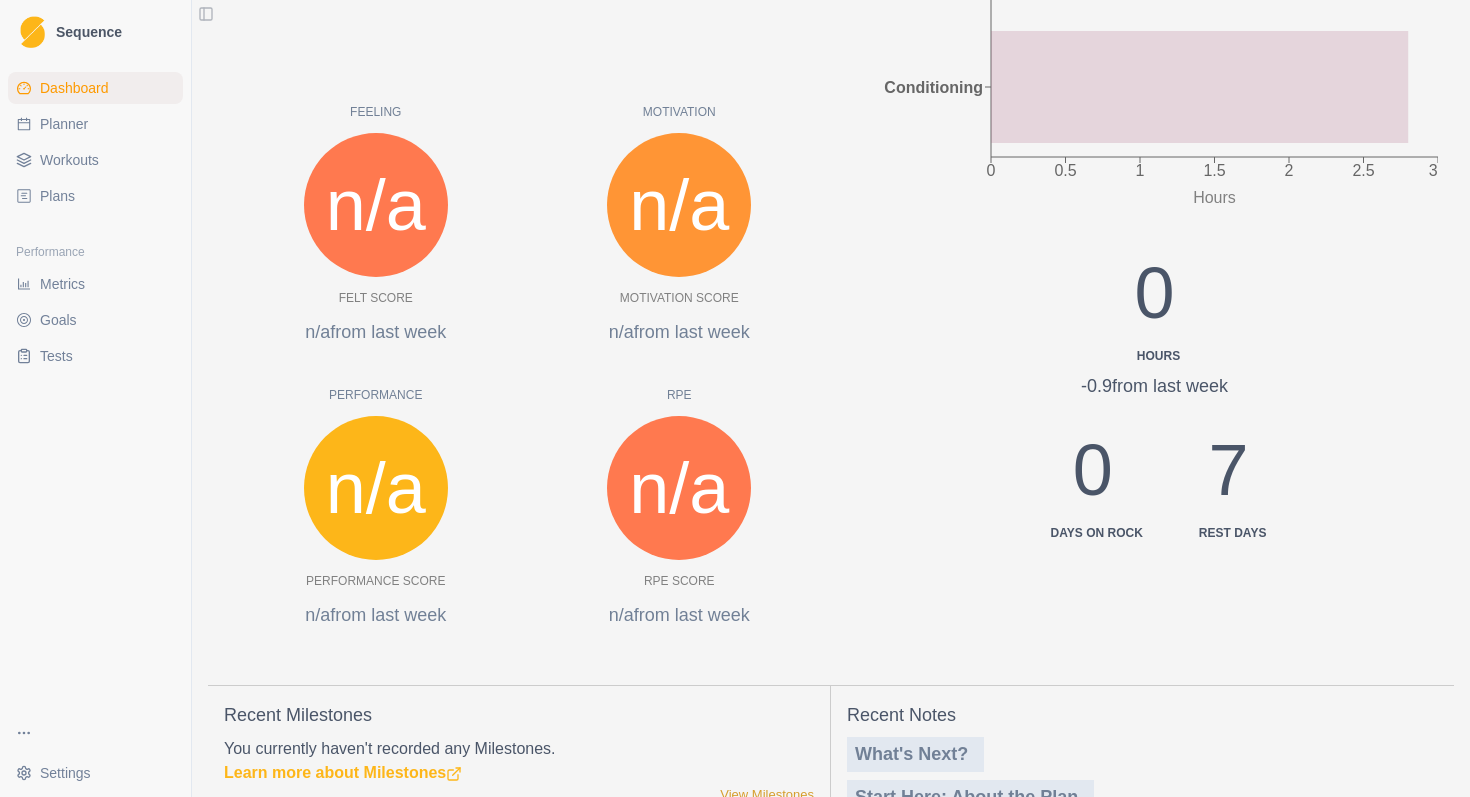 scroll, scrollTop: 0, scrollLeft: 0, axis: both 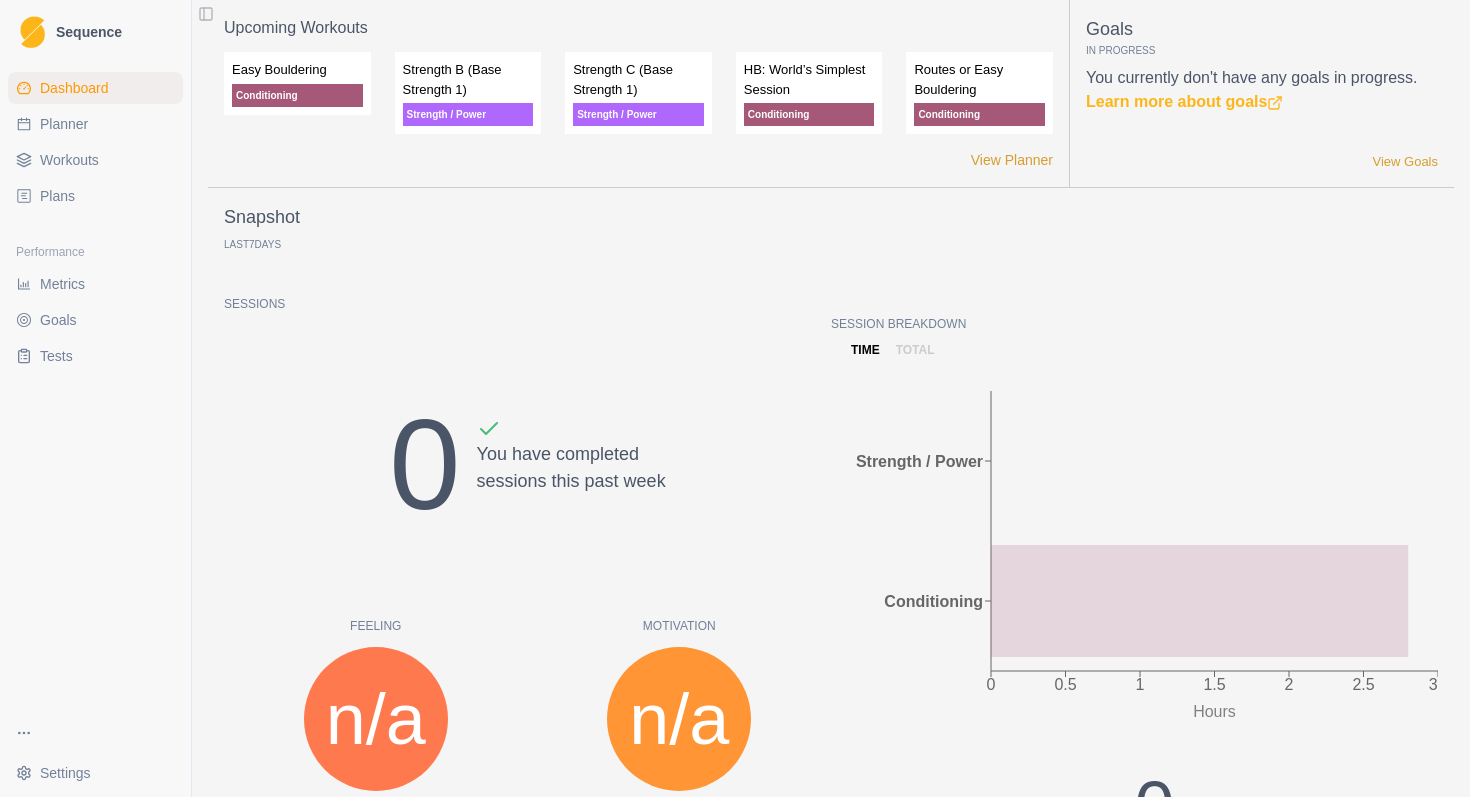 click on "Workouts" at bounding box center [69, 160] 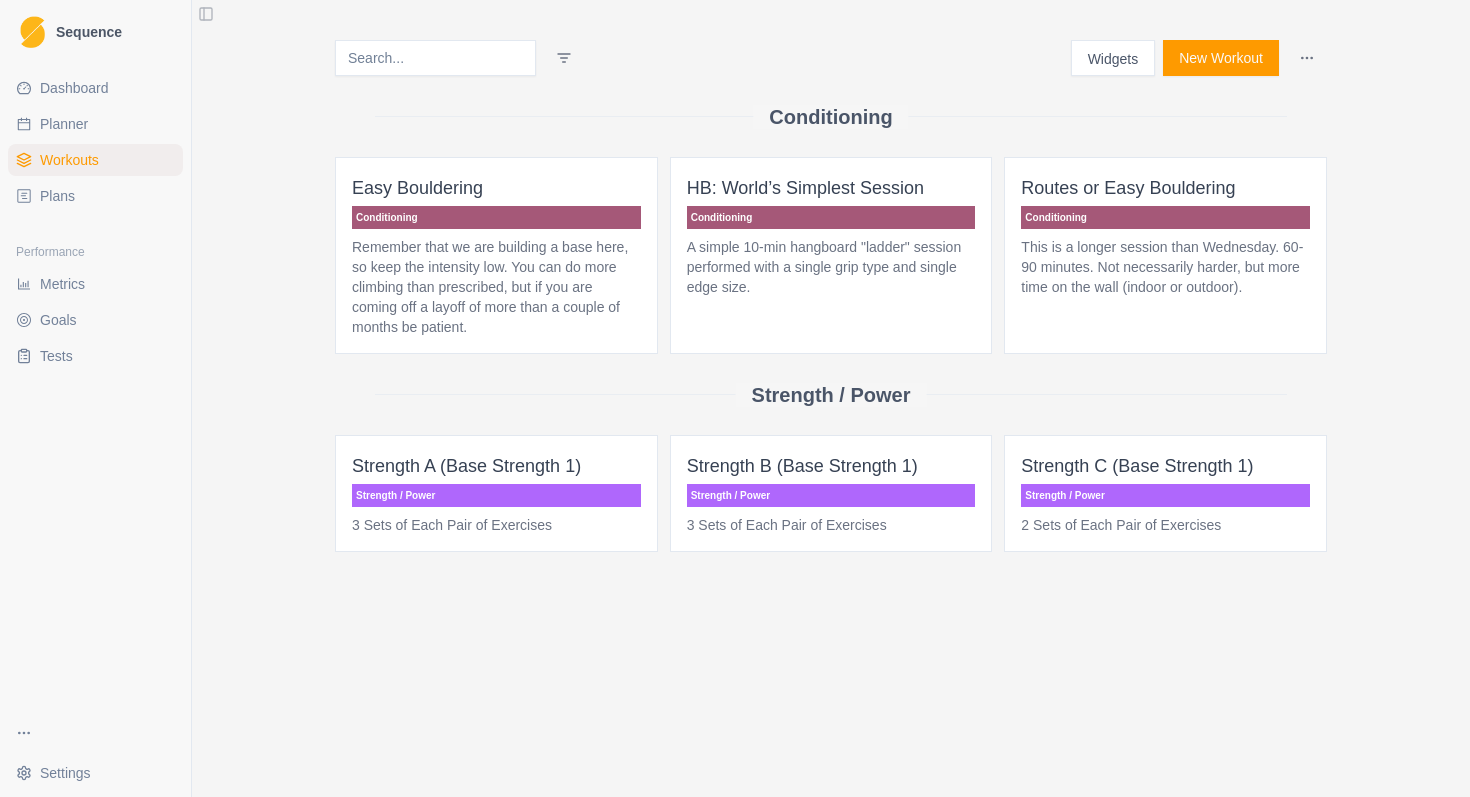 click on "Planner" at bounding box center (95, 124) 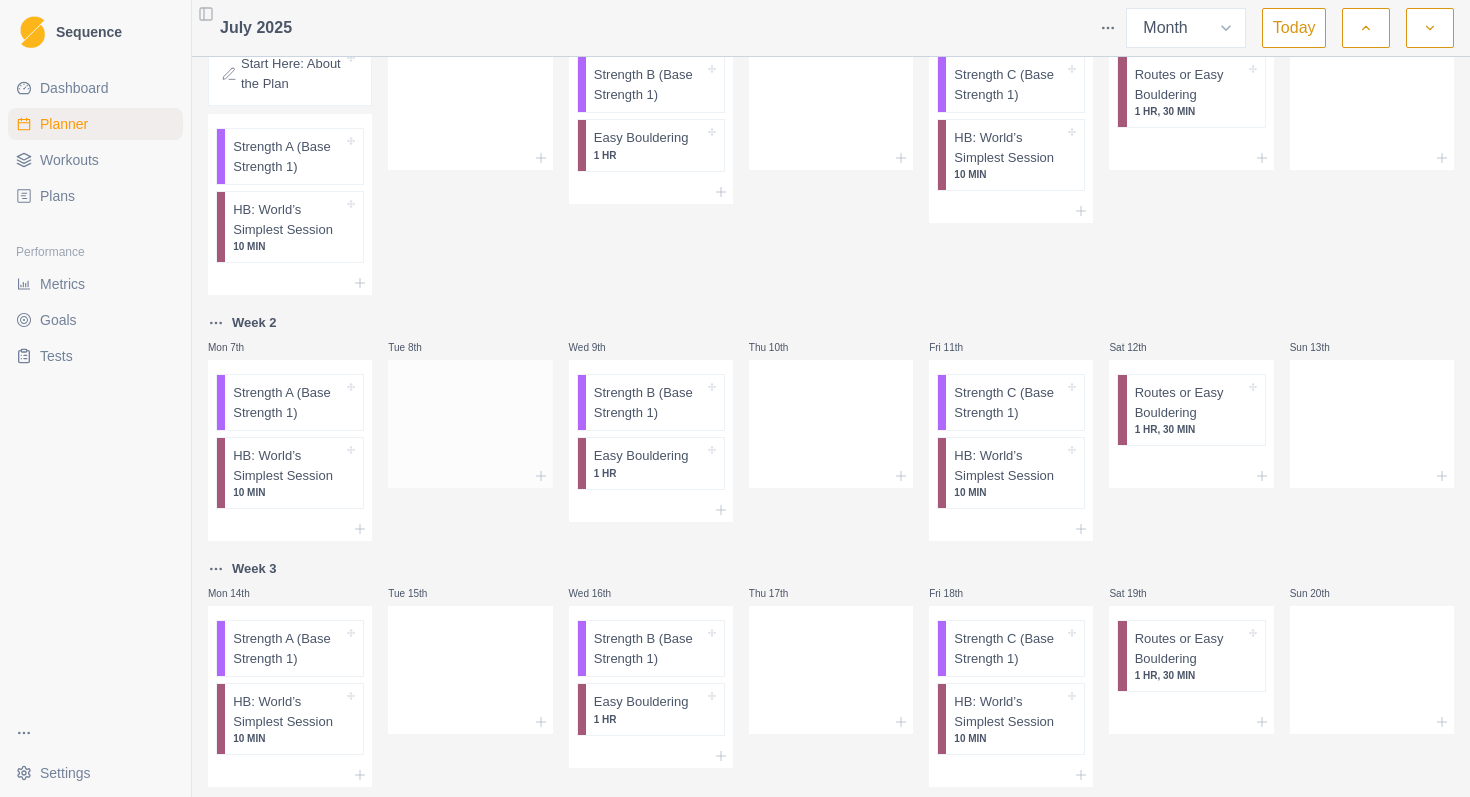 scroll, scrollTop: 0, scrollLeft: 0, axis: both 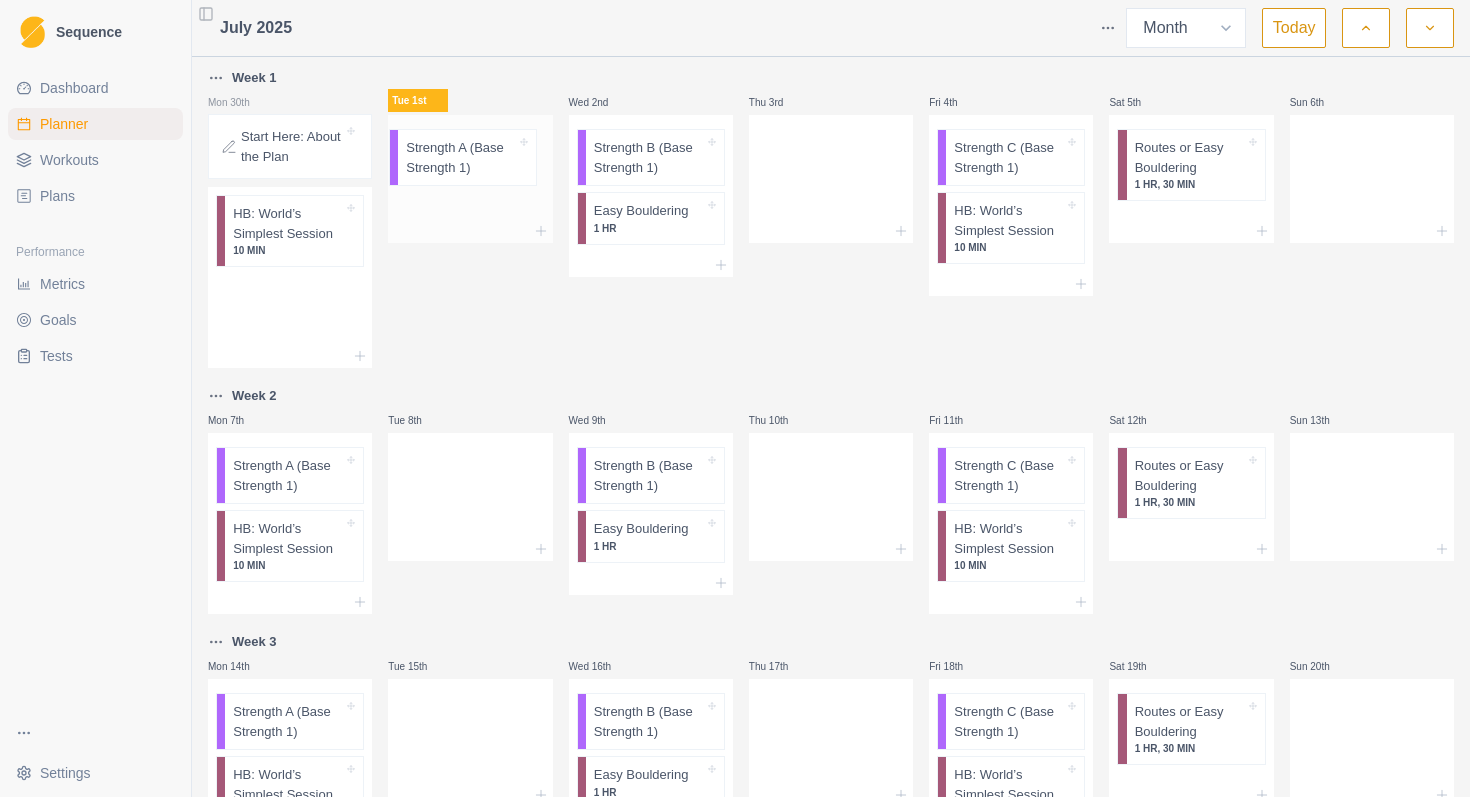 drag, startPoint x: 323, startPoint y: 235, endPoint x: 498, endPoint y: 158, distance: 191.19101 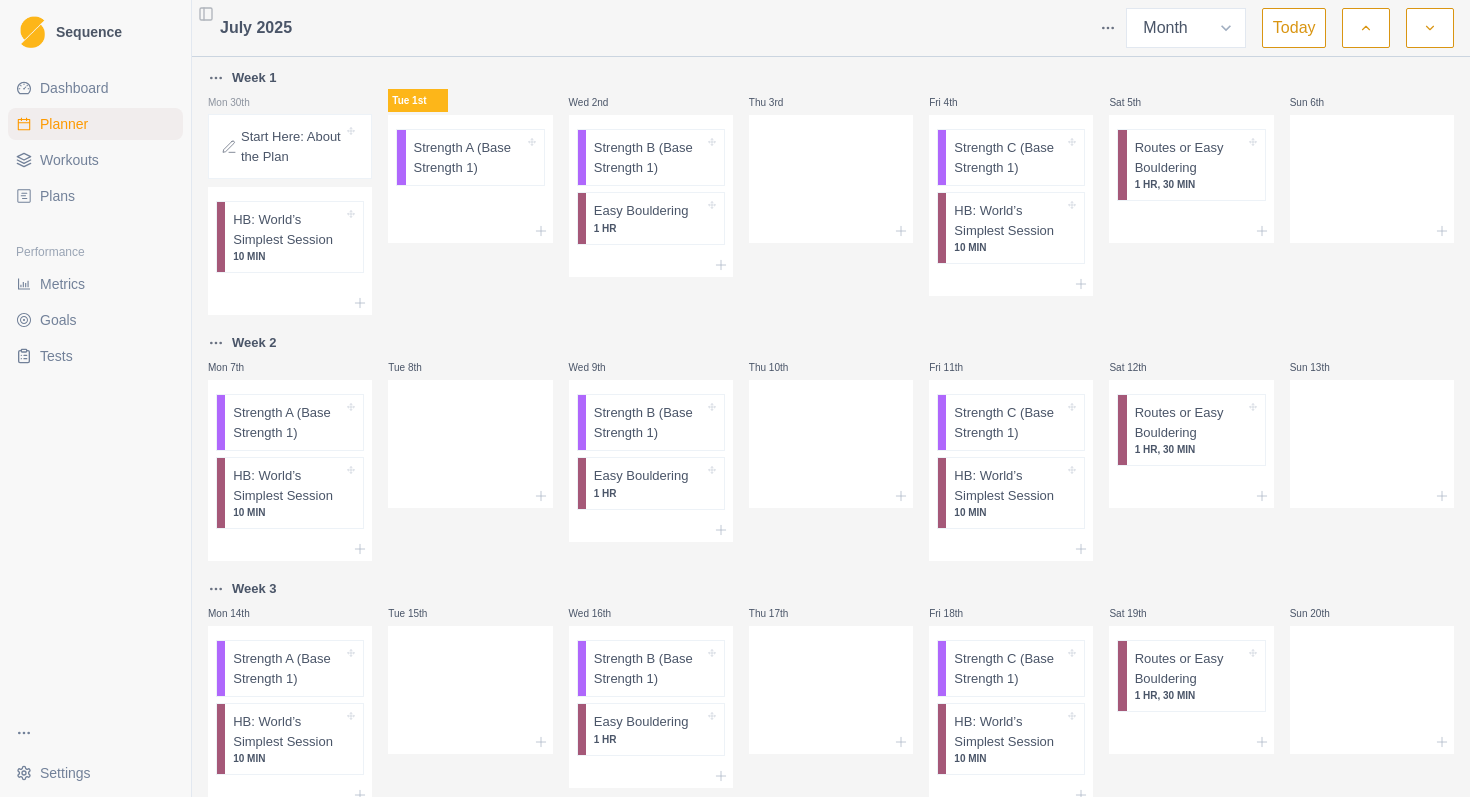 click on "Workouts" at bounding box center (69, 160) 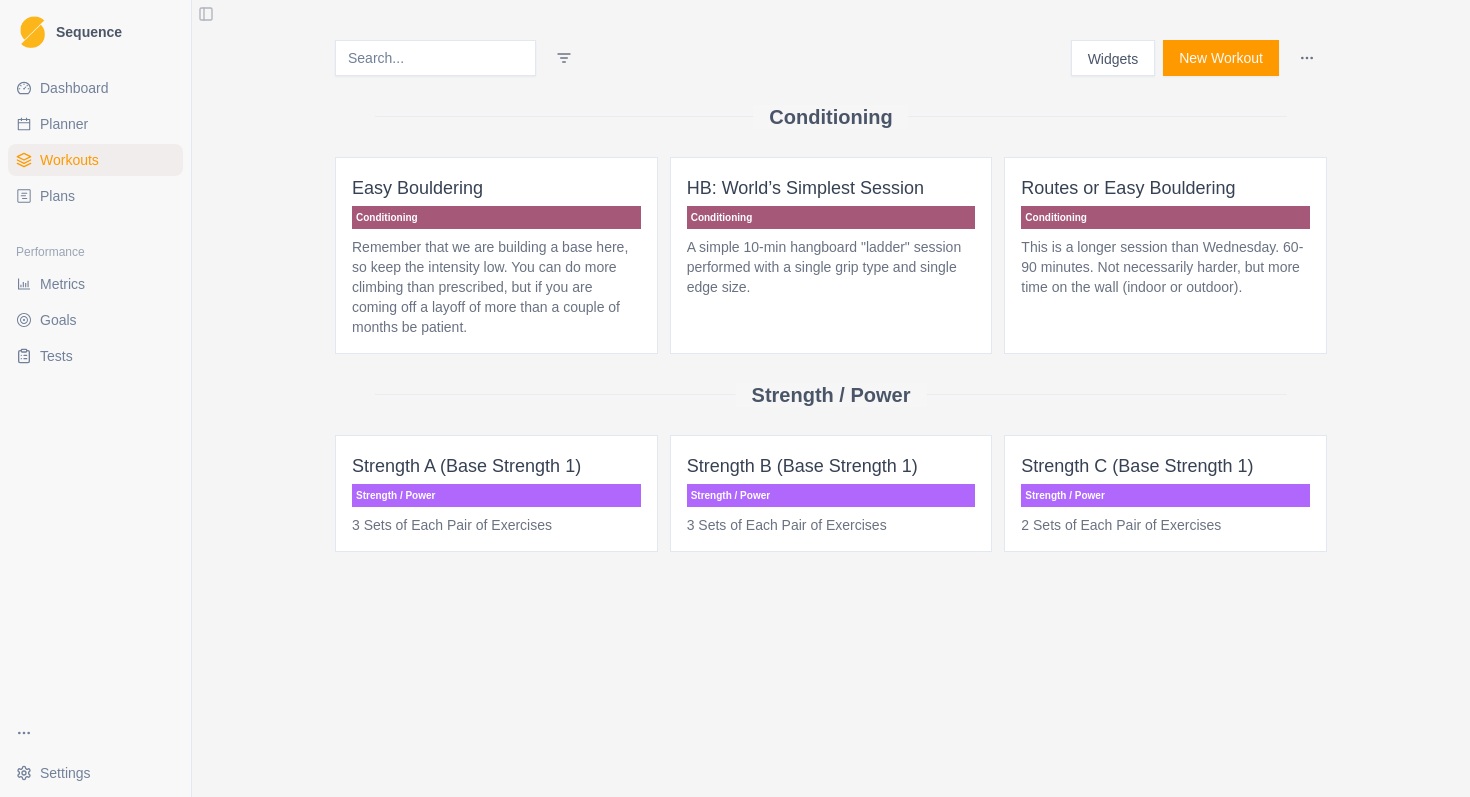 click on "3 Sets of Each Pair of Exercises" at bounding box center [496, 287] 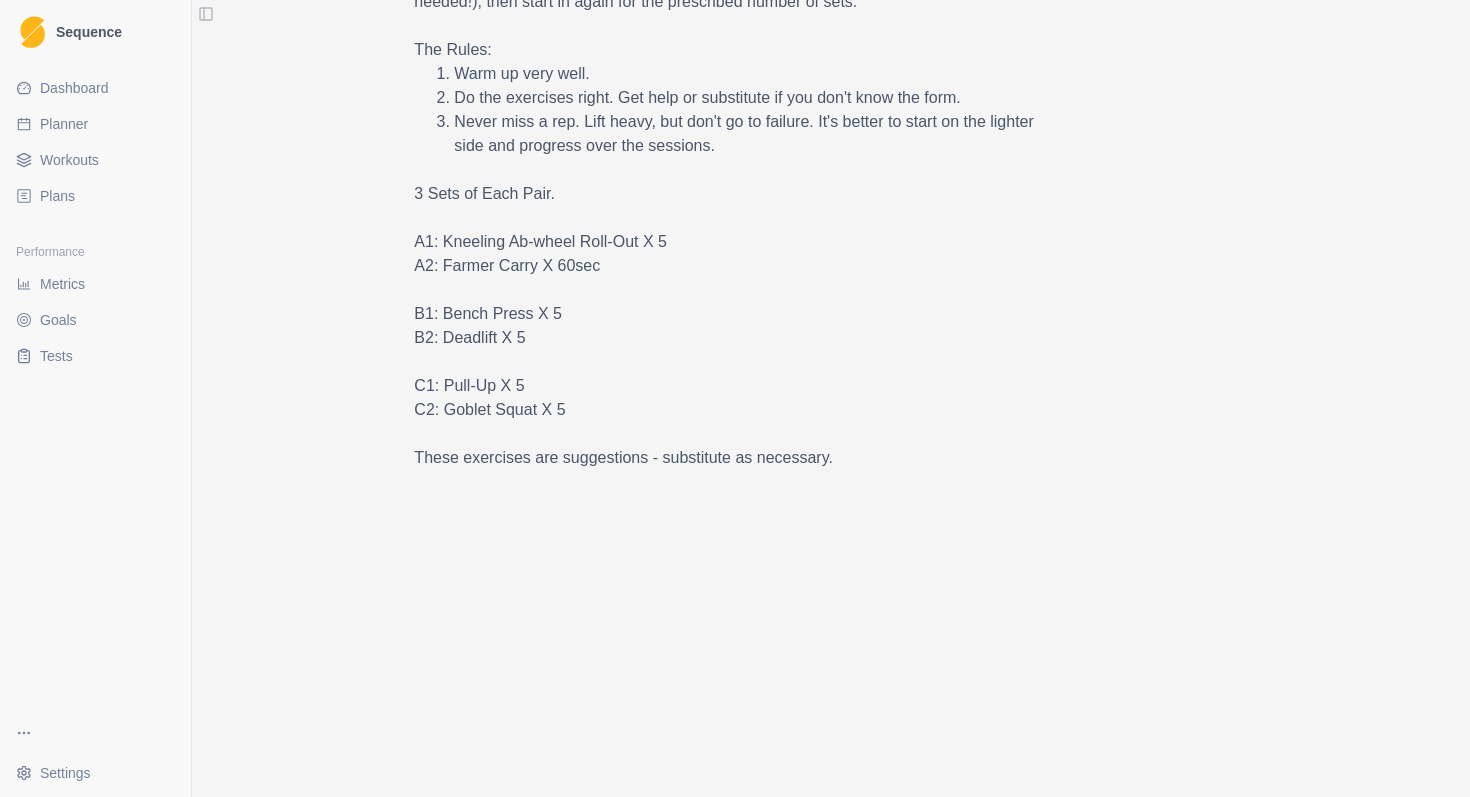 scroll, scrollTop: 0, scrollLeft: 0, axis: both 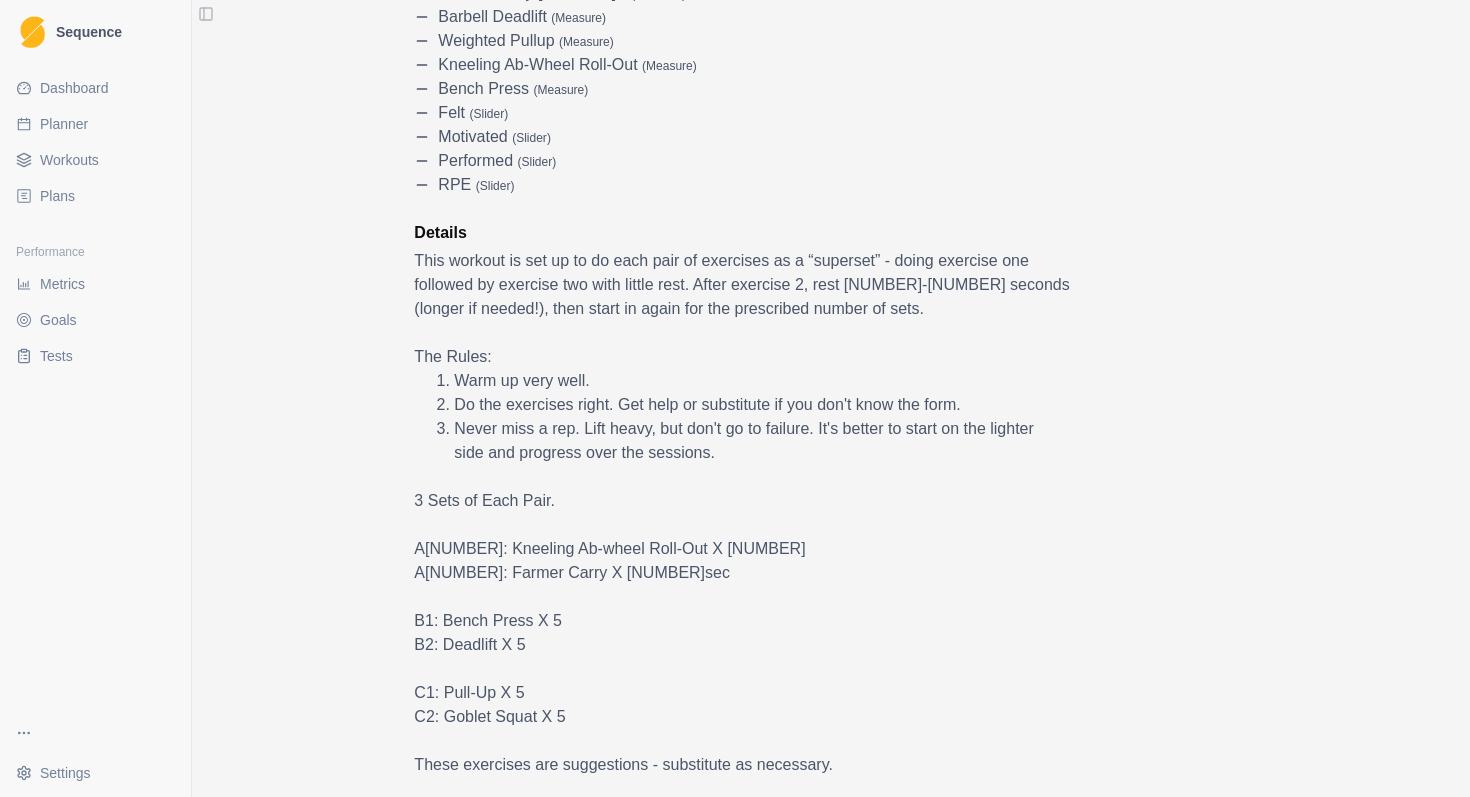 click on "Planner" at bounding box center [95, 124] 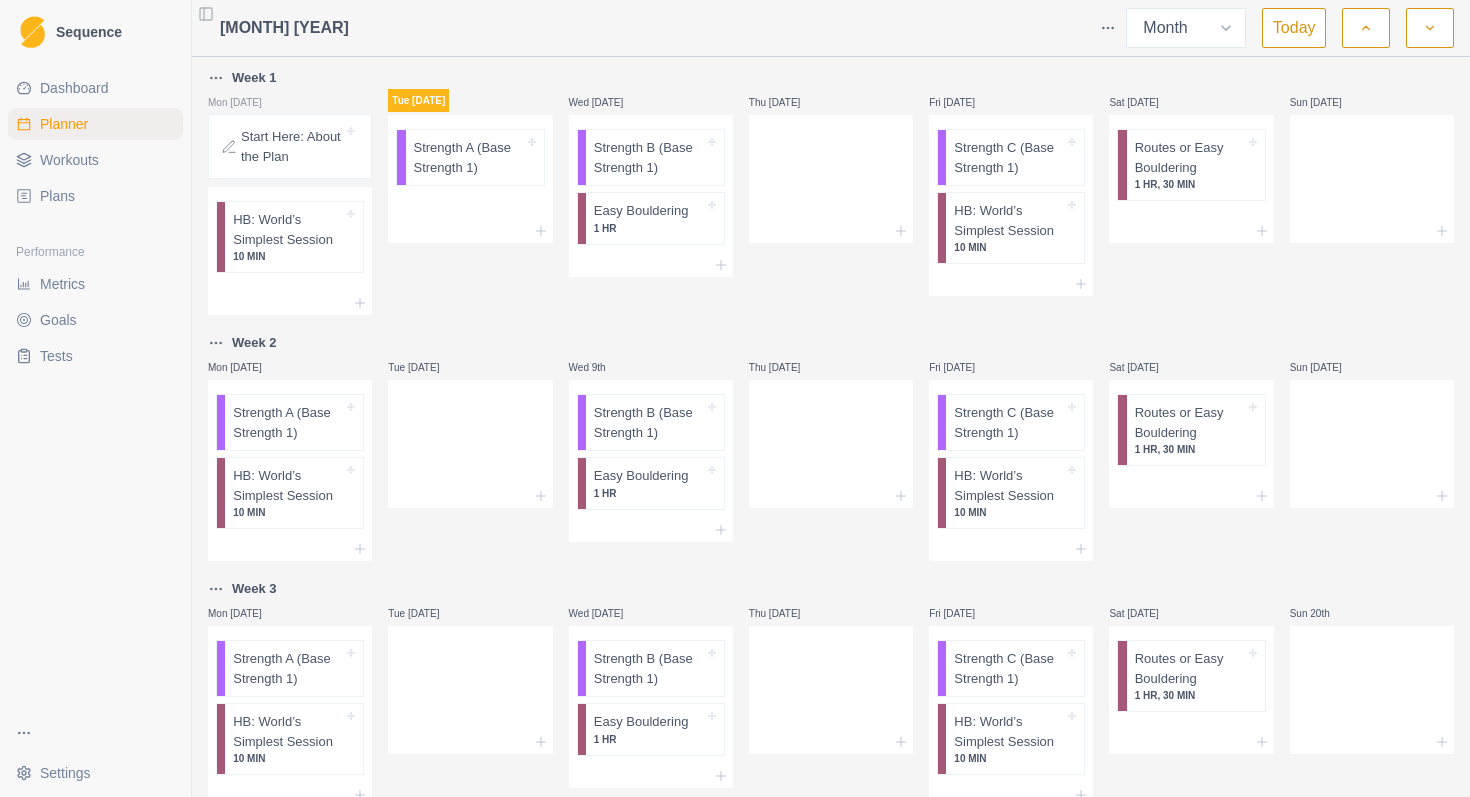 click at bounding box center [1366, 28] 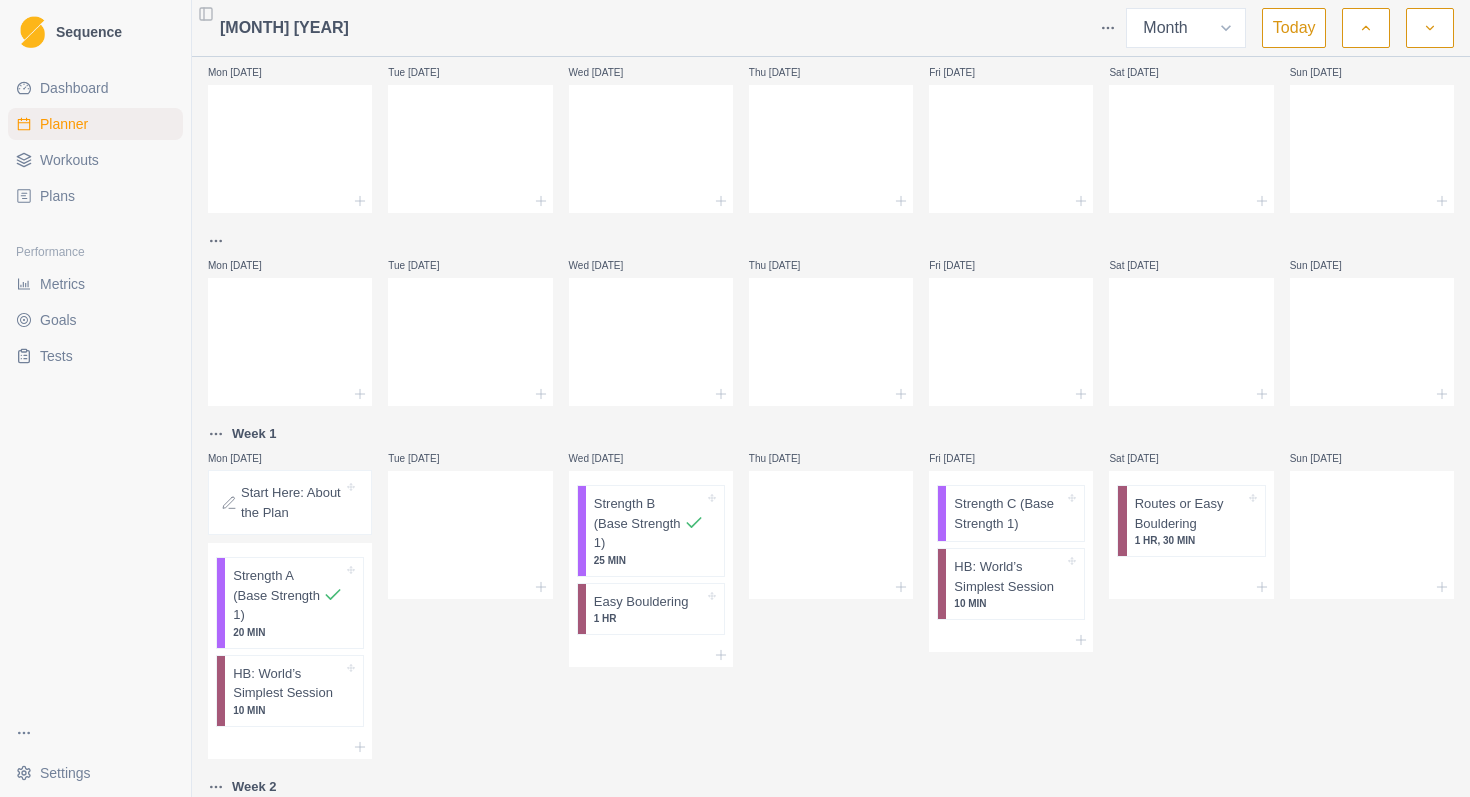 scroll, scrollTop: 0, scrollLeft: 0, axis: both 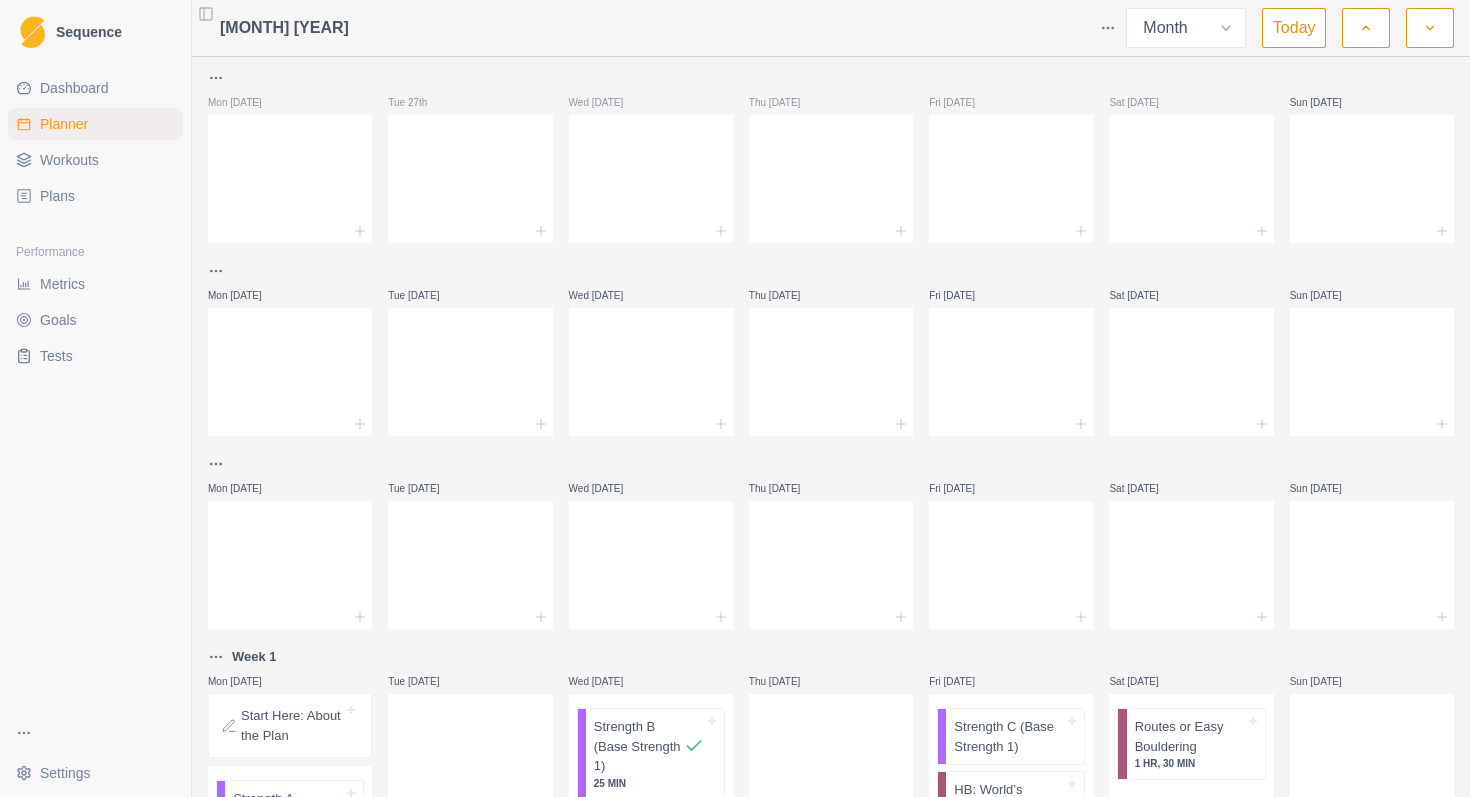 click on "Workouts" at bounding box center (69, 160) 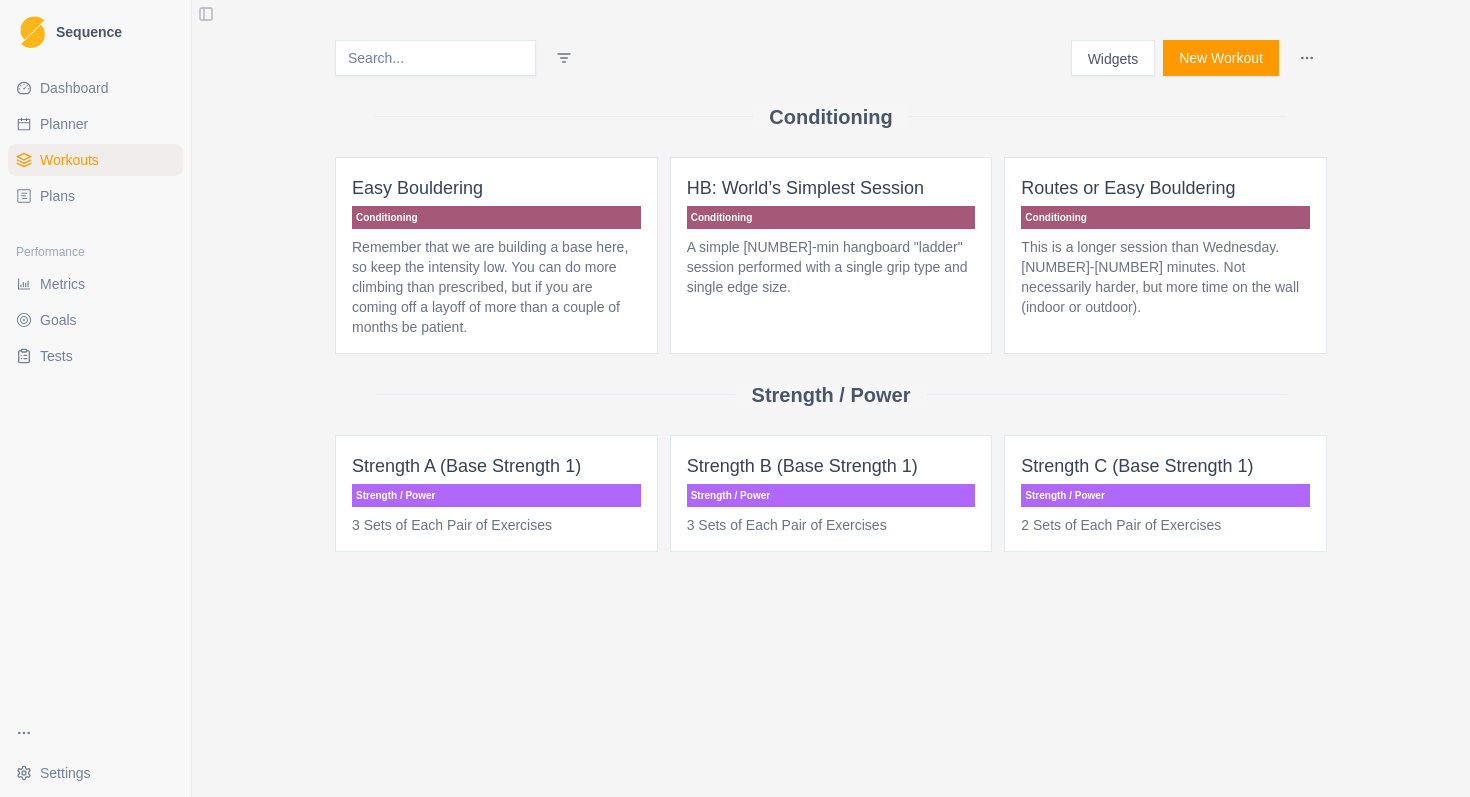 click on "Plans" at bounding box center [57, 196] 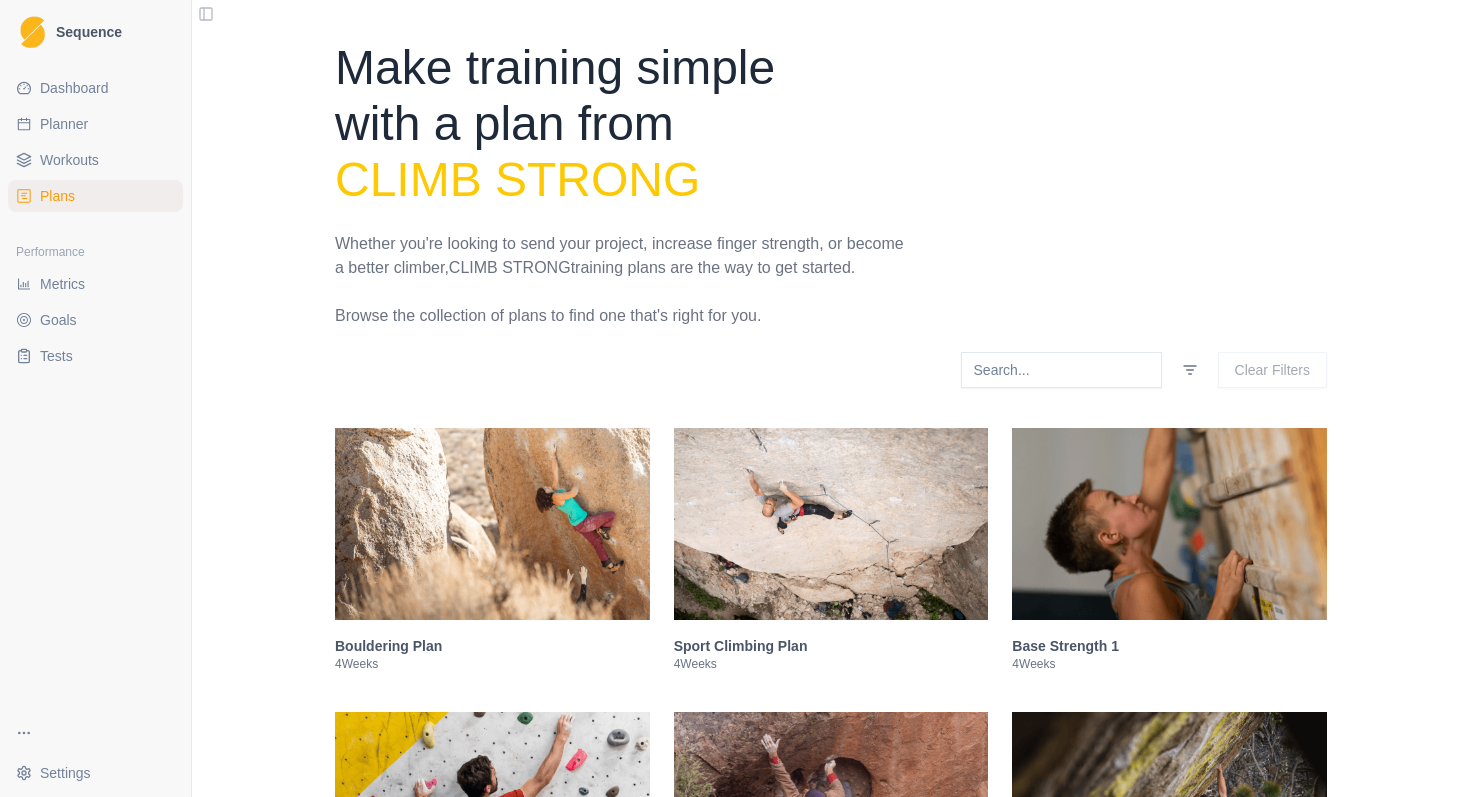 click on "Workouts" at bounding box center [69, 160] 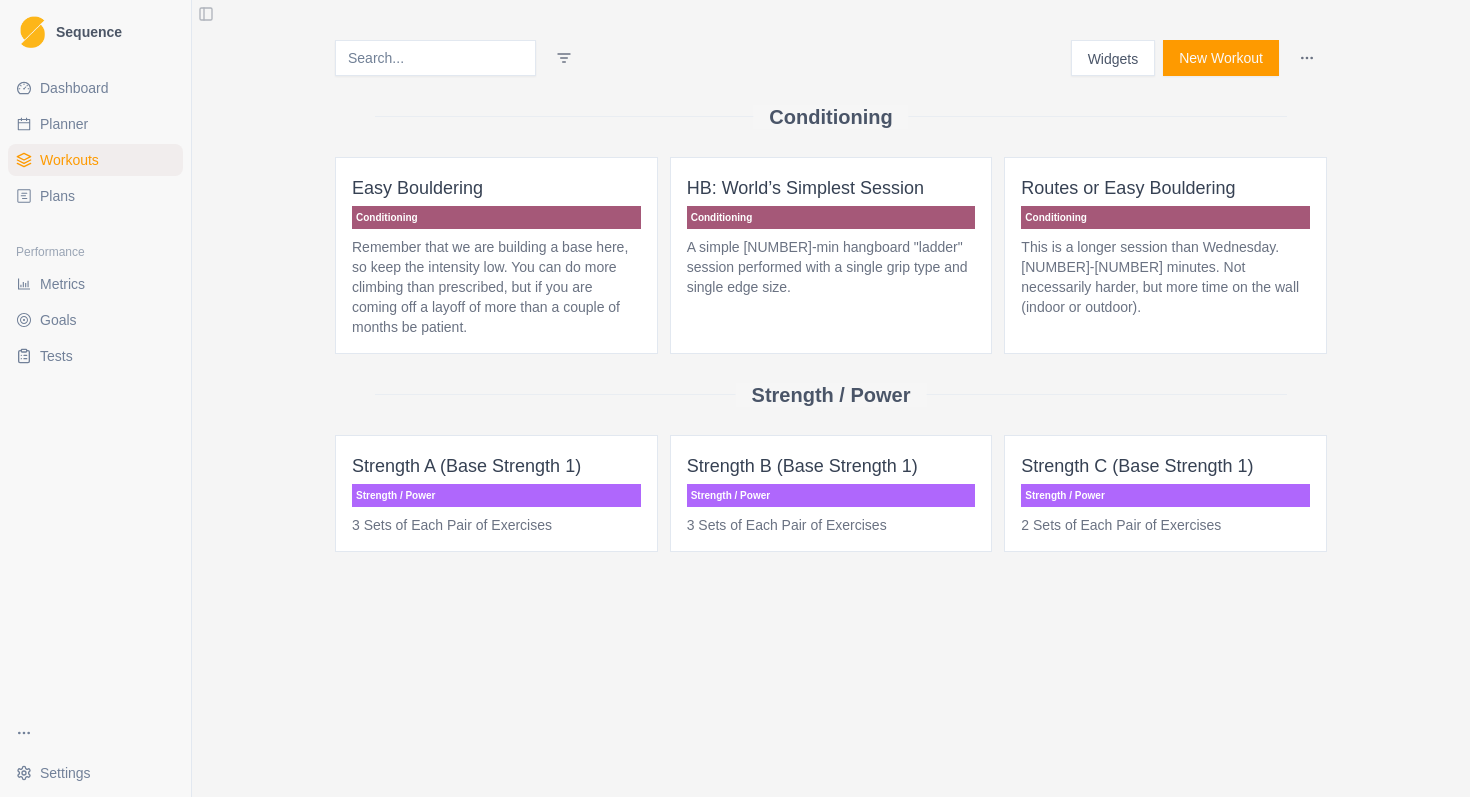 click on "Strength / Power" at bounding box center (496, 495) 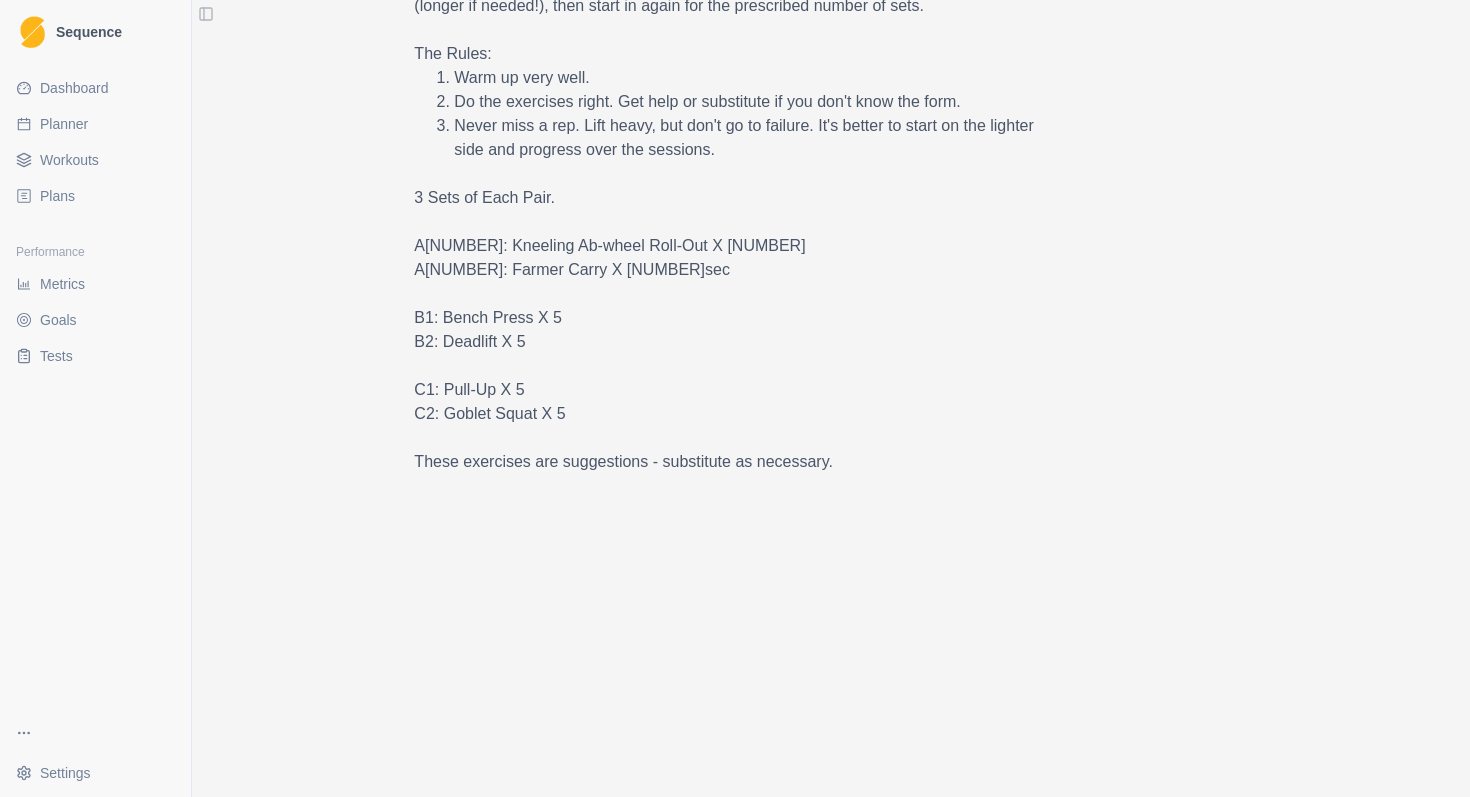 scroll, scrollTop: 645, scrollLeft: 0, axis: vertical 